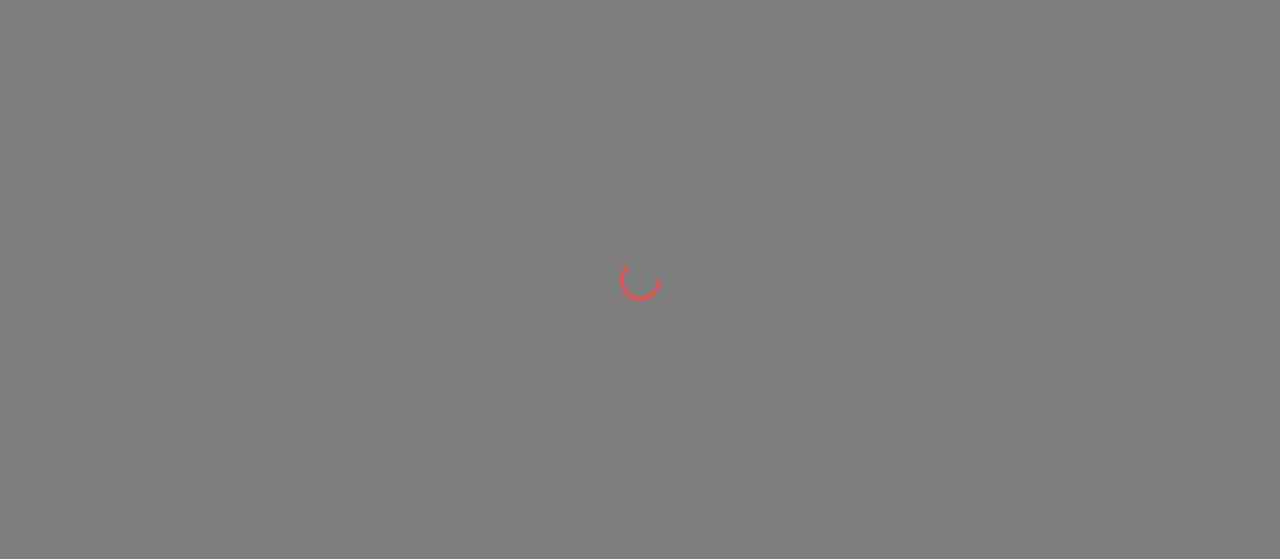 scroll, scrollTop: 0, scrollLeft: 0, axis: both 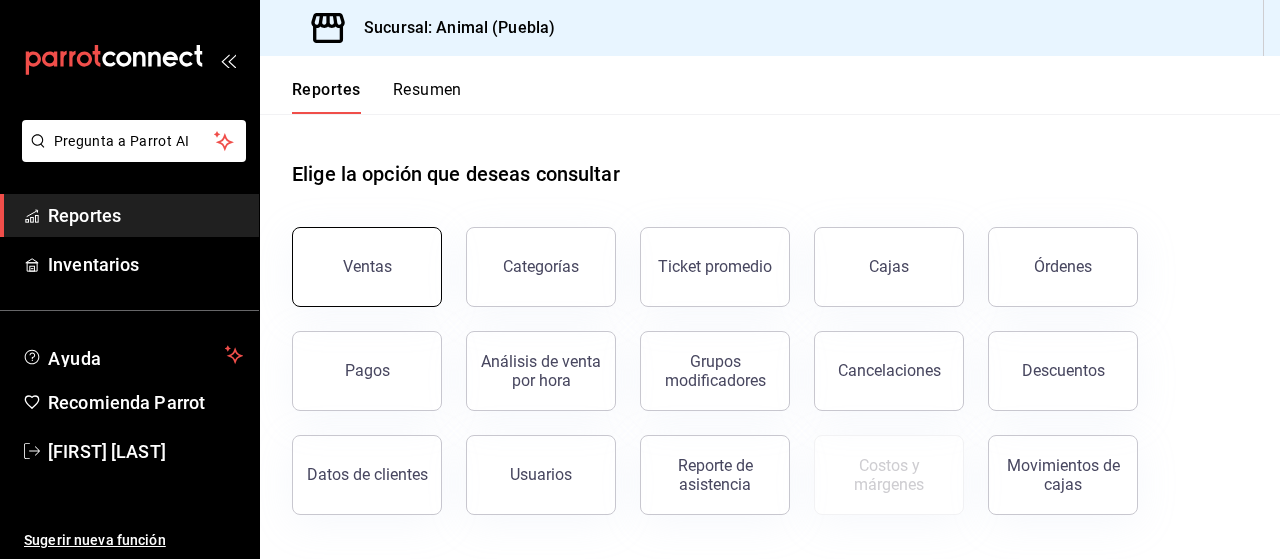 click on "Ventas" at bounding box center [367, 267] 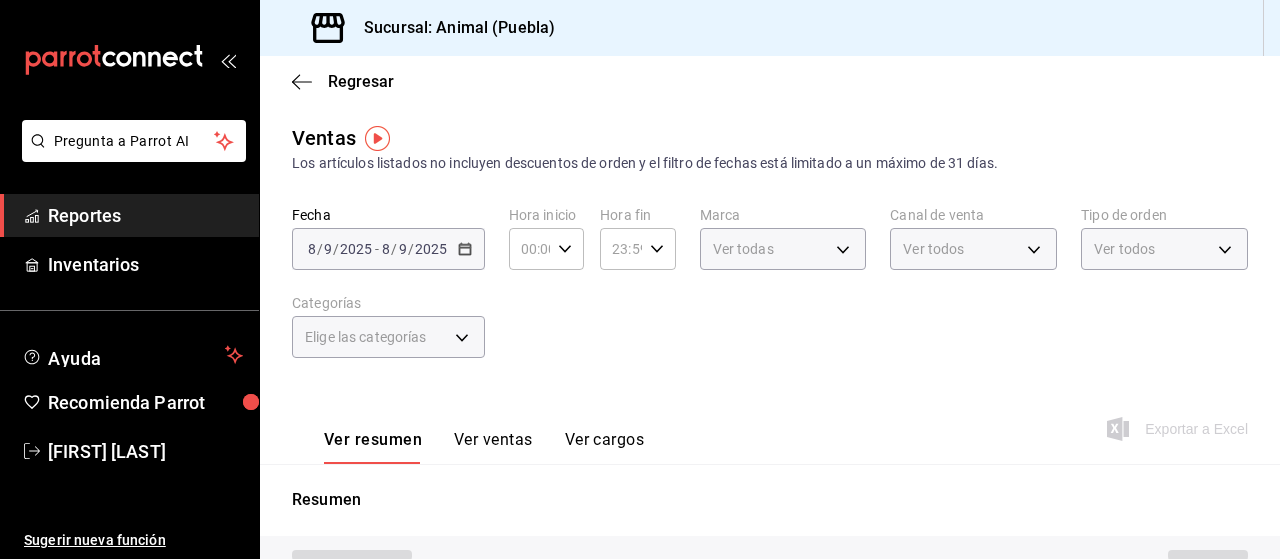 type on "PARROT,UBER_EATS,RAPPI,DIDI_FOOD,ONLINE" 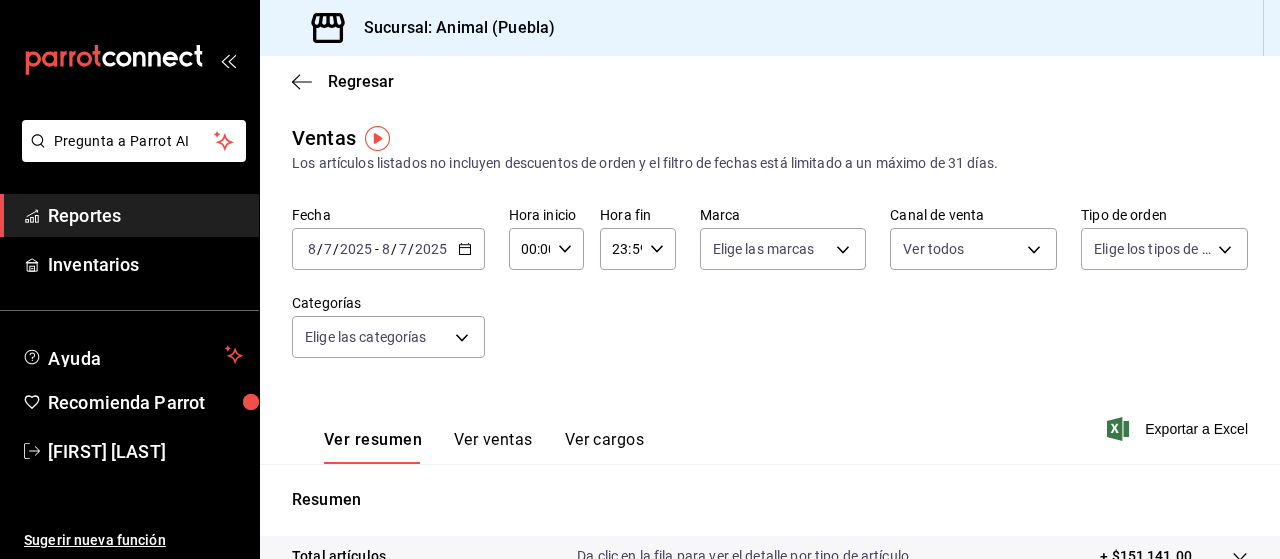 click 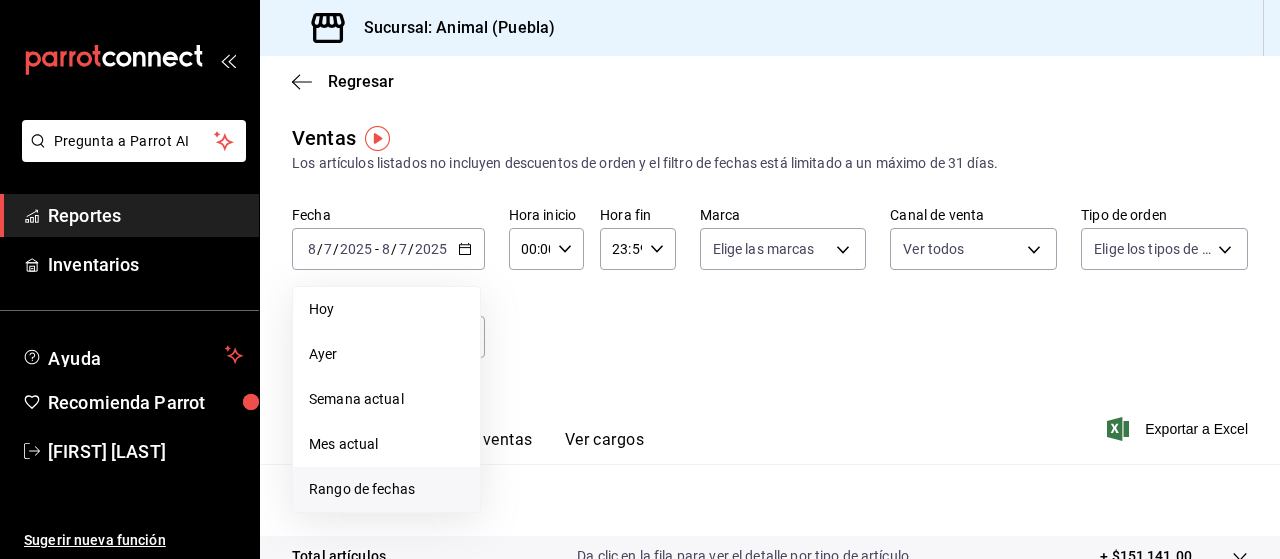 click on "Rango de fechas" at bounding box center [386, 489] 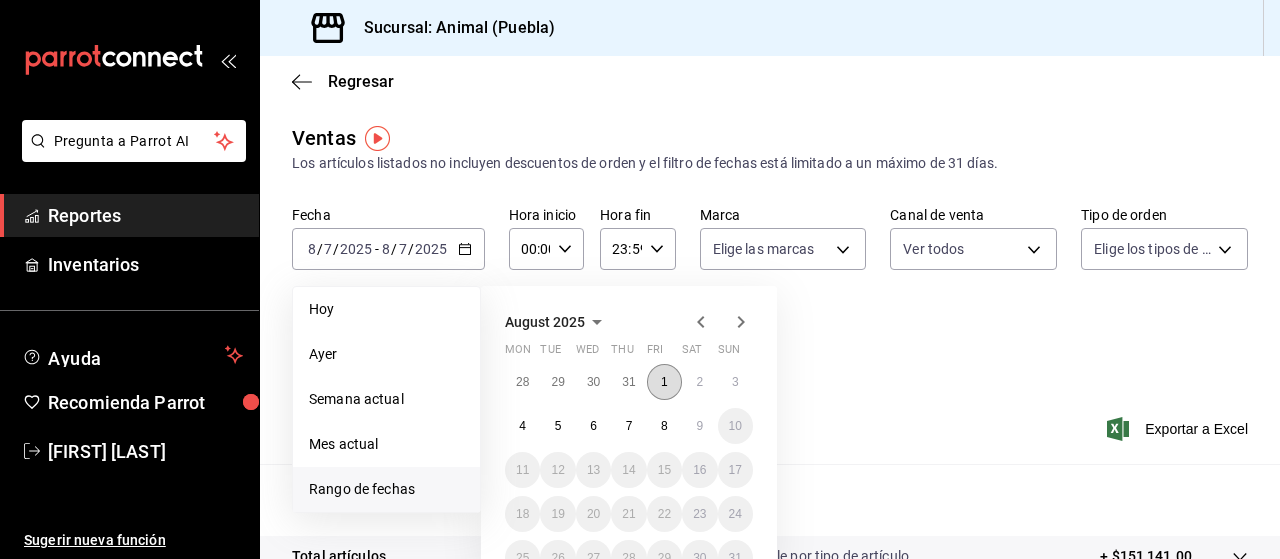 click on "1" at bounding box center [664, 382] 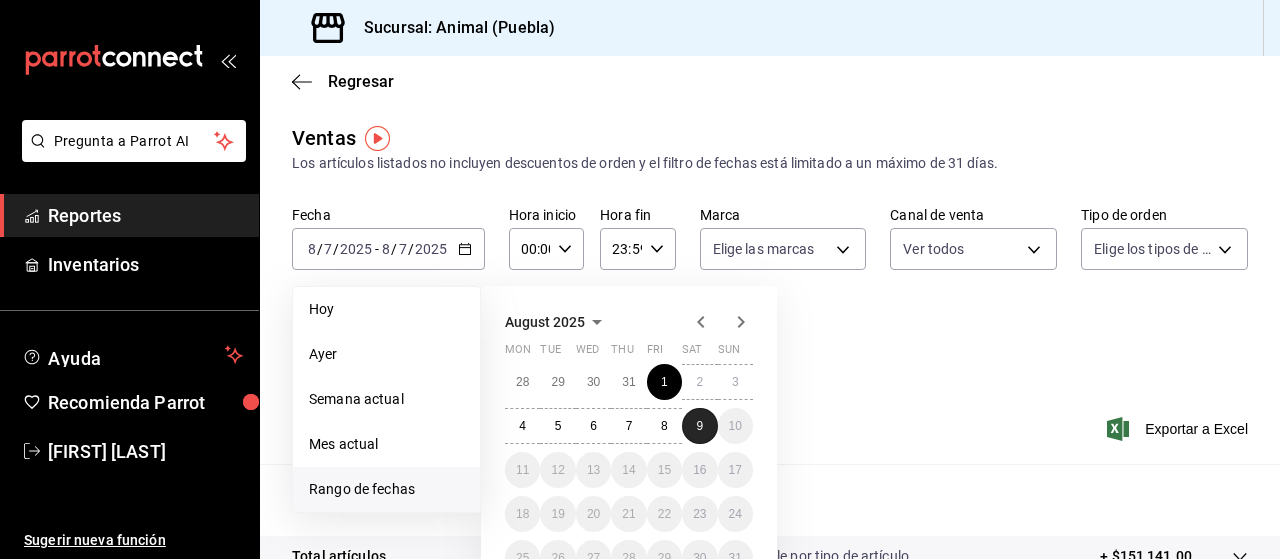 click on "9" at bounding box center (699, 426) 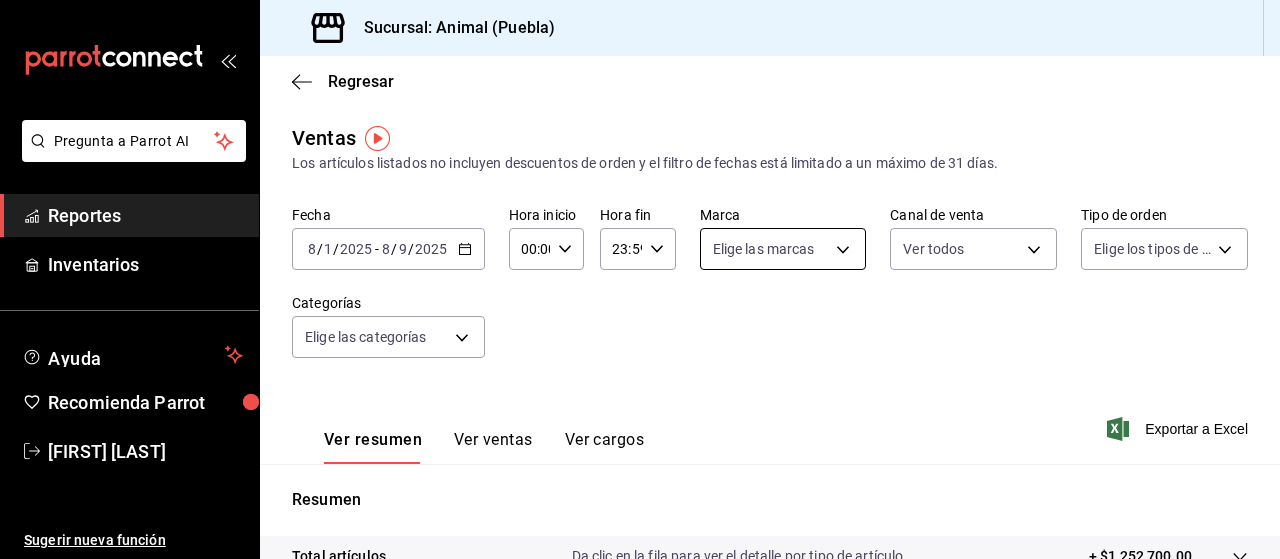 click on "Pregunta a Parrot AI Reportes   Inventarios   Ayuda Recomienda Parrot   [FIRST] [LAST]   Sugerir nueva función   Ir a video" at bounding box center [640, 279] 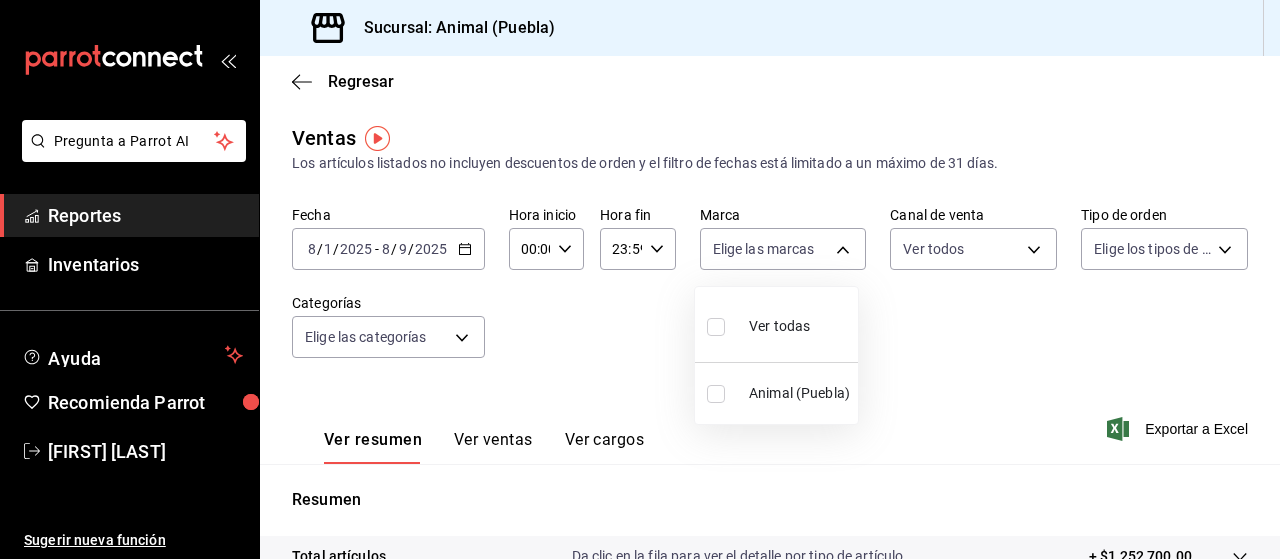 click at bounding box center (716, 327) 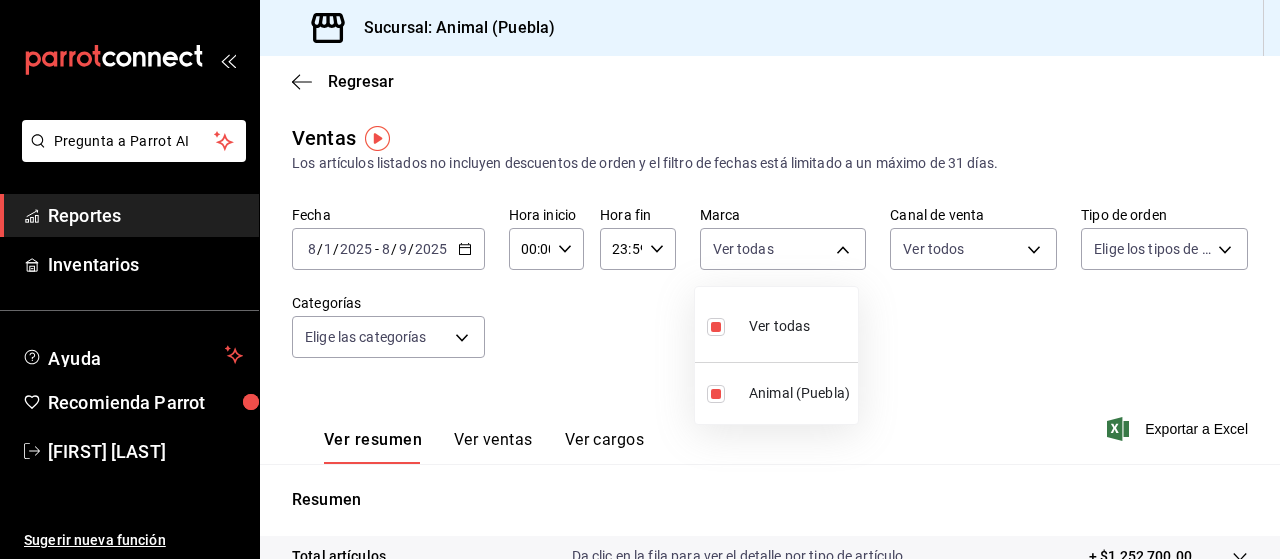 click at bounding box center (640, 279) 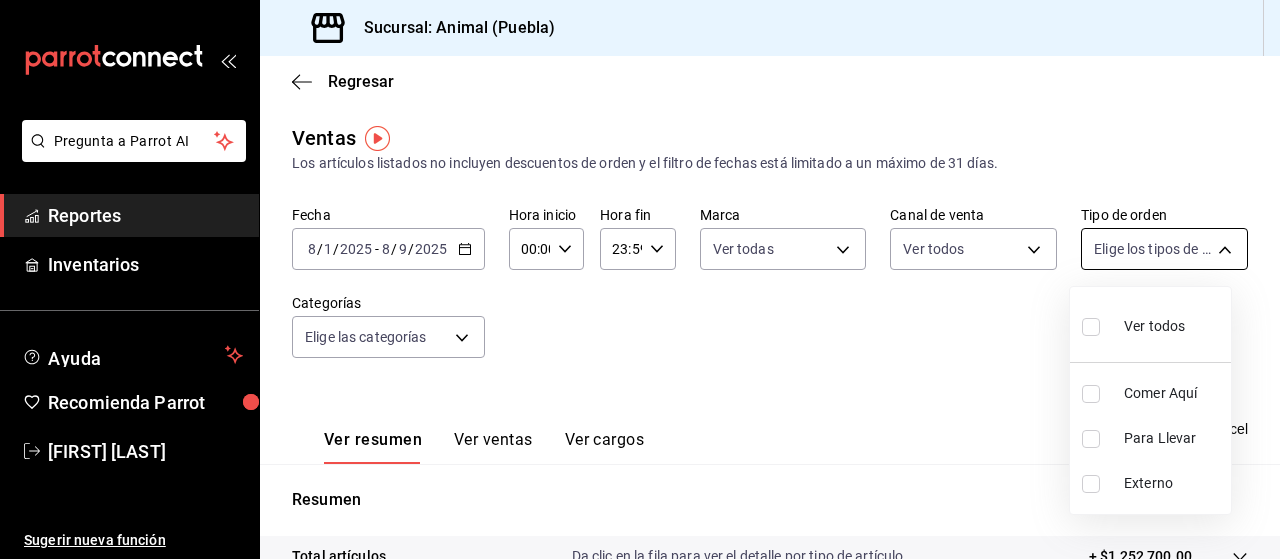 click on "Pregunta a Parrot AI Reportes   Inventarios   Ayuda Recomienda Parrot   [FIRST] [LAST]   Sugerir nueva función   Sucursal: Animal ([CITY]) Regresar Ventas Los artículos listados no incluyen descuentos de orden y el filtro de fechas está limitado a un máximo de 31 días. Fecha 2025-08-01 8 / 1 / 2025 - 2025-08-09 8 / 9 / 2025 Hora inicio 00:00 Hora inicio Hora fin 23:59 Hora fin Marca Ver todas 96838179-8fbb-4073-aae3-1789726318c8 Canal de venta Ver todos PARROT,UBER_EATS,RAPPI,DIDI_FOOD,ONLINE Tipo de orden Elige los tipos de orden Categorías Elige las categorías Ver resumen Ver ventas Ver cargos Exportar a Excel Resumen Total artículos Da clic en la fila para ver el detalle por tipo de artículo + $1,252,700.00 Cargos por servicio + $0.00 Venta bruta = $1,252,700.00 Descuentos totales - $2,251.90 Certificados de regalo - $12,882.00 Venta total = $1,237,566.10 Impuestos - $170,698.77 Venta neta = $1,066,867.33 Pregunta a Parrot AI Reportes   Inventarios   Ayuda Recomienda Parrot   [FIRST] [LAST]" at bounding box center [640, 279] 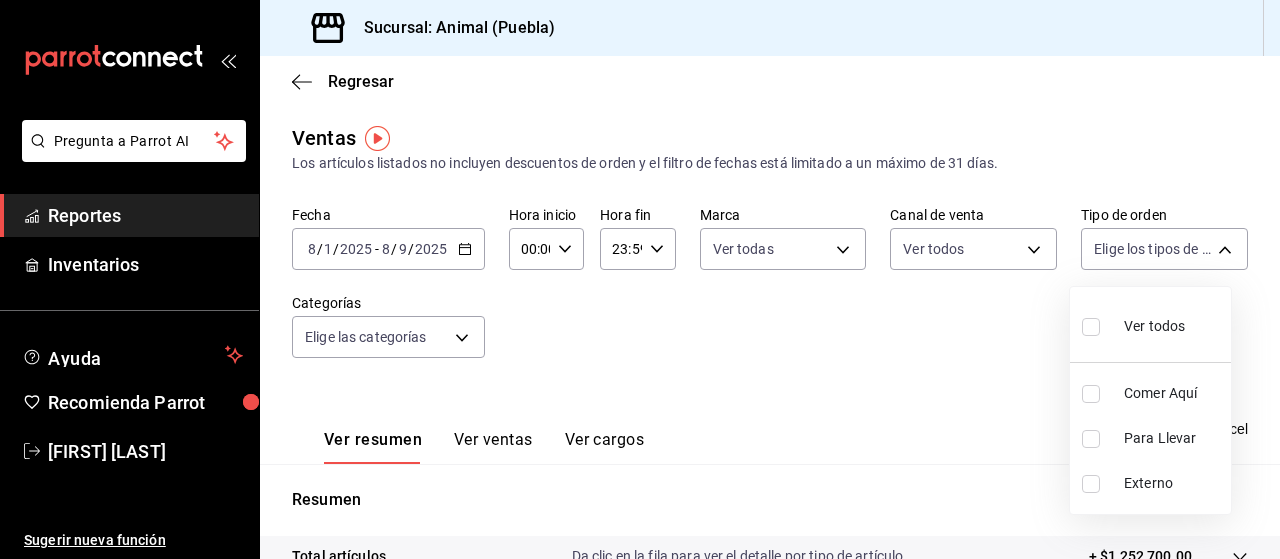 click at bounding box center (1091, 327) 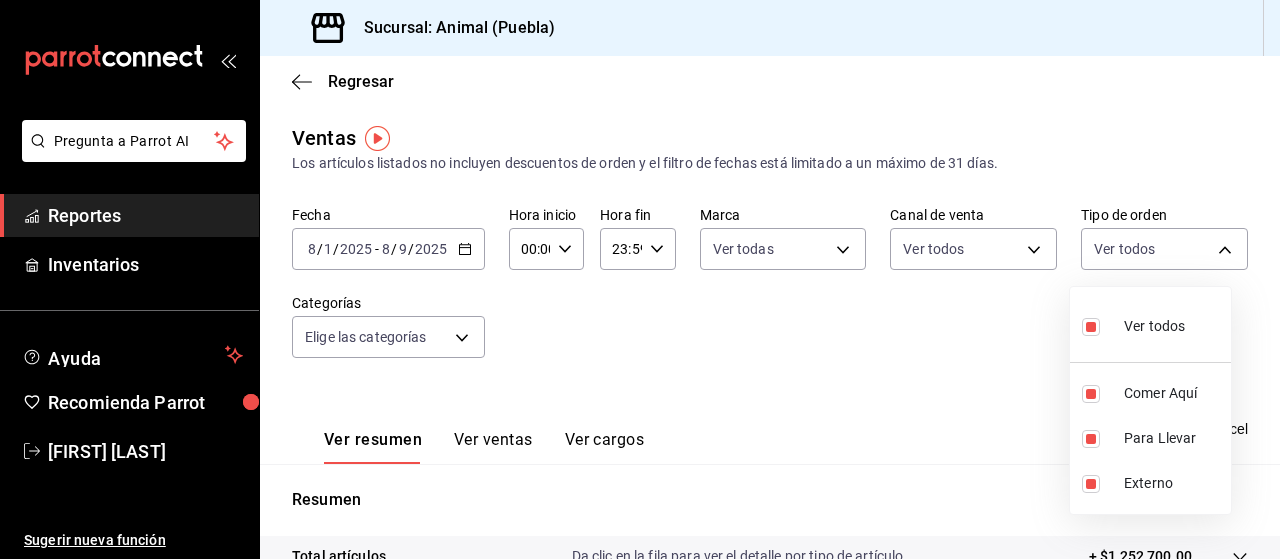 click at bounding box center [640, 279] 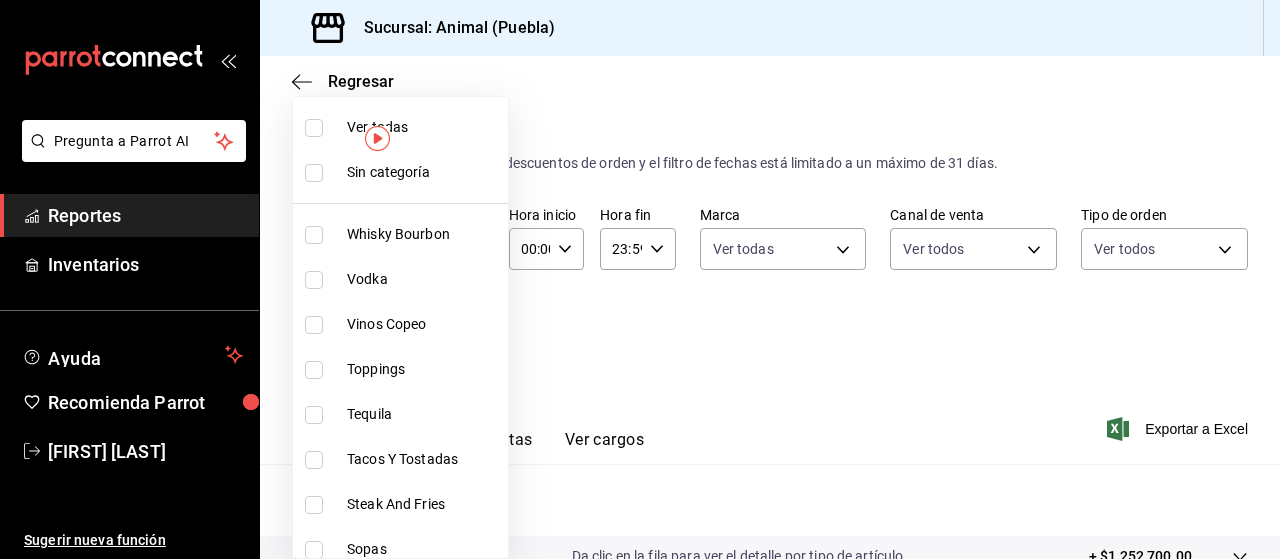 click on "Pregunta a Parrot AI Reportes   Inventarios   Ayuda Recomienda Parrot   [FIRST] [LAST]   Sugerir nueva función   Sucursal: Animal ([CITY]) Regresar Ventas Los artículos listados no incluyen descuentos de orden y el filtro de fechas está limitado a un máximo de 31 días. Fecha 2025-08-01 8 / 1 / 2025 - 2025-08-09 8 / 9 / 2025 Hora inicio 00:00 Hora inicio Hora fin 23:59 Hora fin Marca Ver todas 96838179-8fbb-4073-aae3-1789726318c8 Canal de venta Ver todos PARROT,UBER_EATS,RAPPI,DIDI_FOOD,ONLINE Tipo de orden Ver todos 89cc3392-1a89-49ed-91c4-e66ea58282e1,025cf6ae-25b7-4698-bb98-3d77af74a196,EXTERNAL Categorías Elige las categorías Ver resumen Ver ventas Ver cargos Exportar a Excel Resumen Total artículos Da clic en la fila para ver el detalle por tipo de artículo + $1,252,700.00 Cargos por servicio + $0.00 Venta bruta = $1,252,700.00 Descuentos totales - $2,251.90 Certificados de regalo - $12,882.00 Venta total = $1,237,566.10 Impuestos - $170,698.77 Venta neta = $1,066,867.33 Pregunta a Parrot AI" at bounding box center (640, 279) 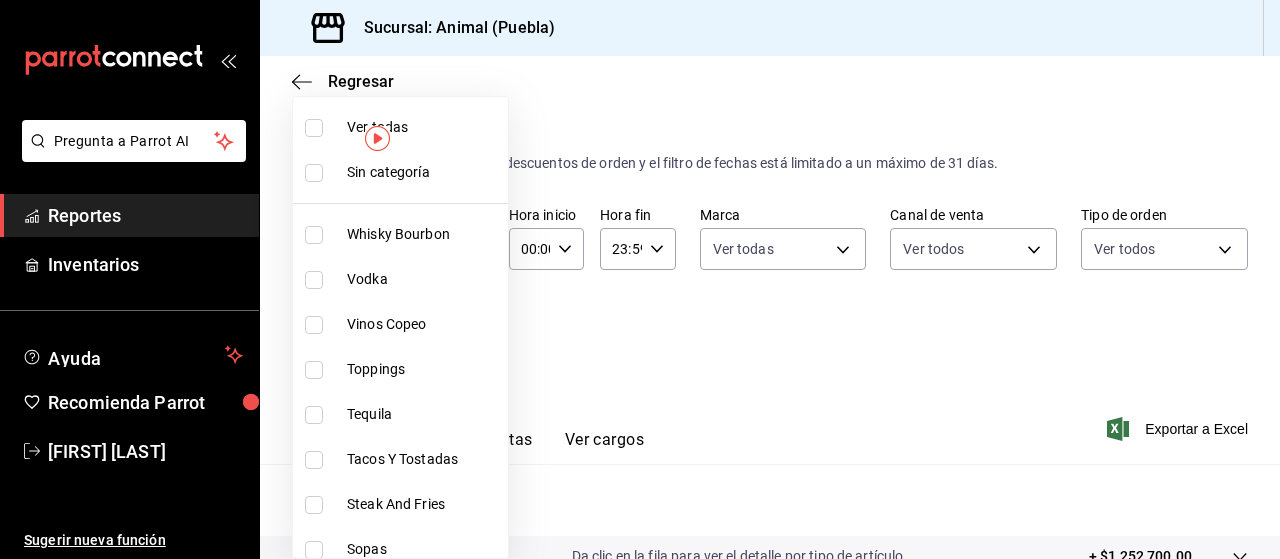 click at bounding box center (314, 128) 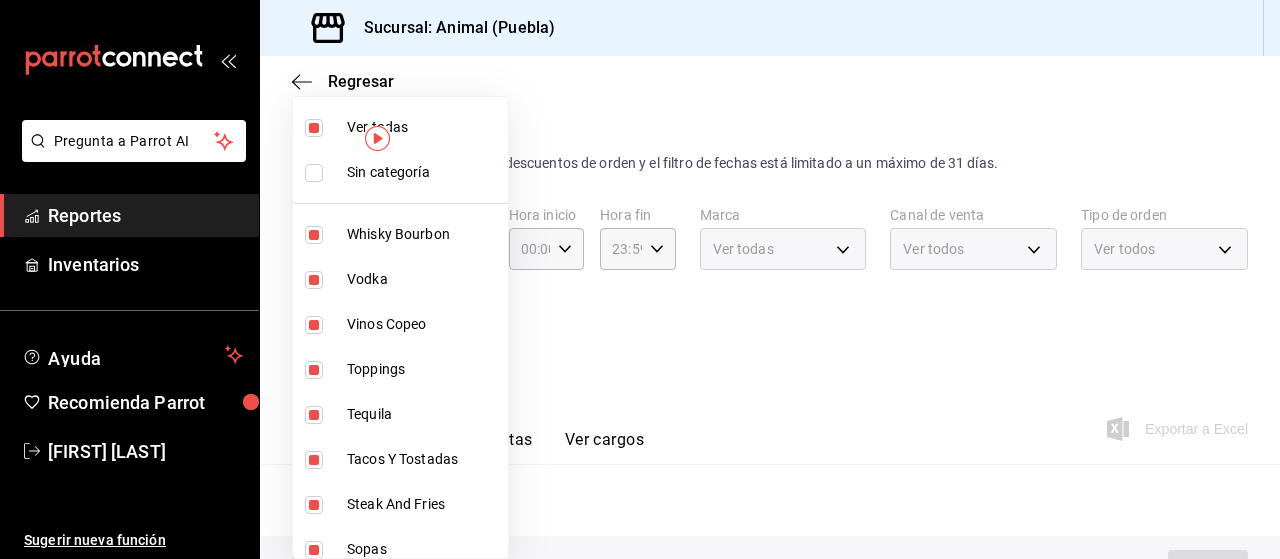 click at bounding box center [640, 279] 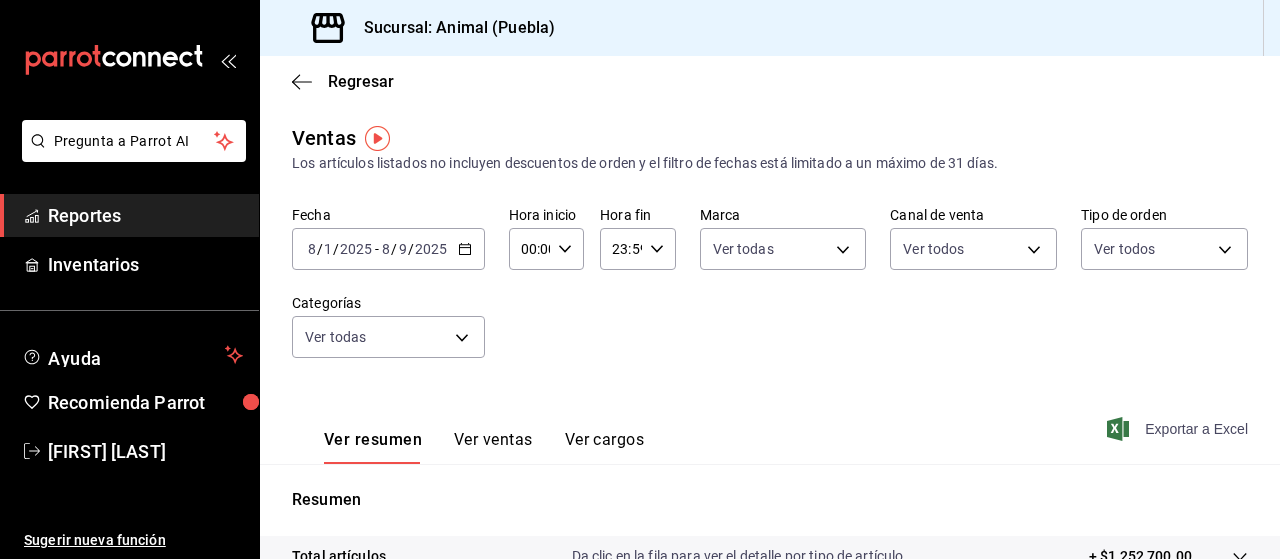 click on "Exportar a Excel" at bounding box center (1179, 429) 